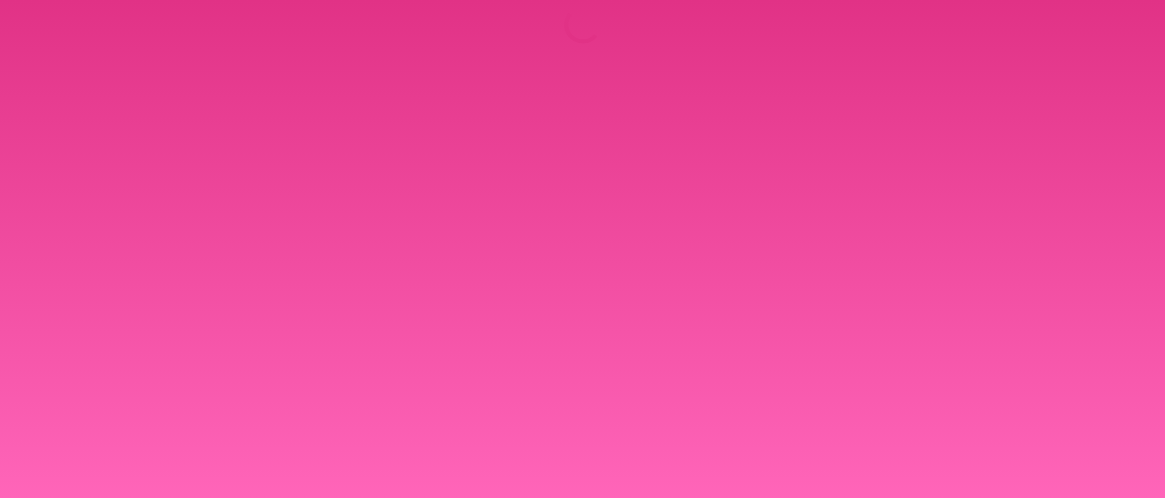 scroll, scrollTop: 0, scrollLeft: 0, axis: both 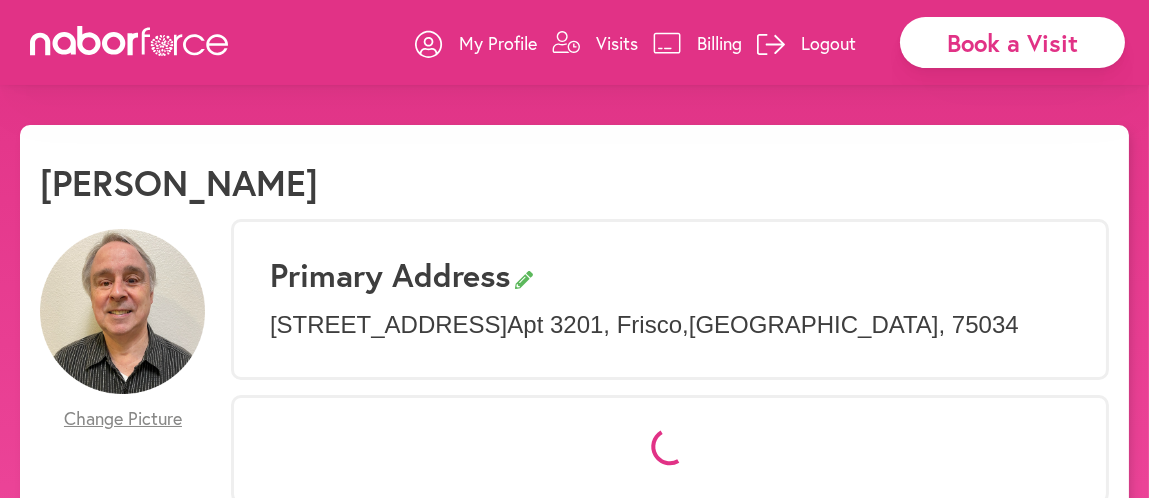 select on "*" 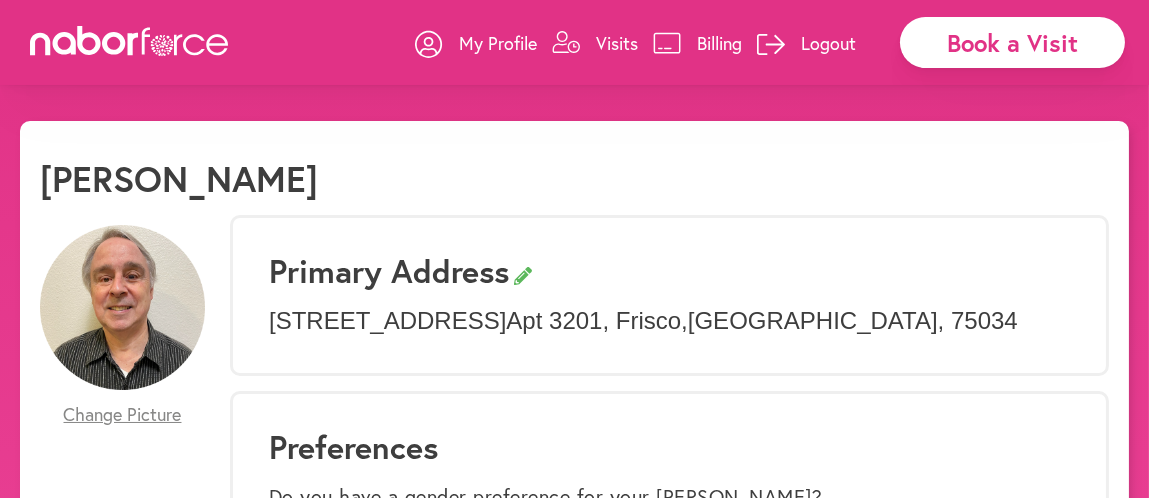 scroll, scrollTop: 0, scrollLeft: 0, axis: both 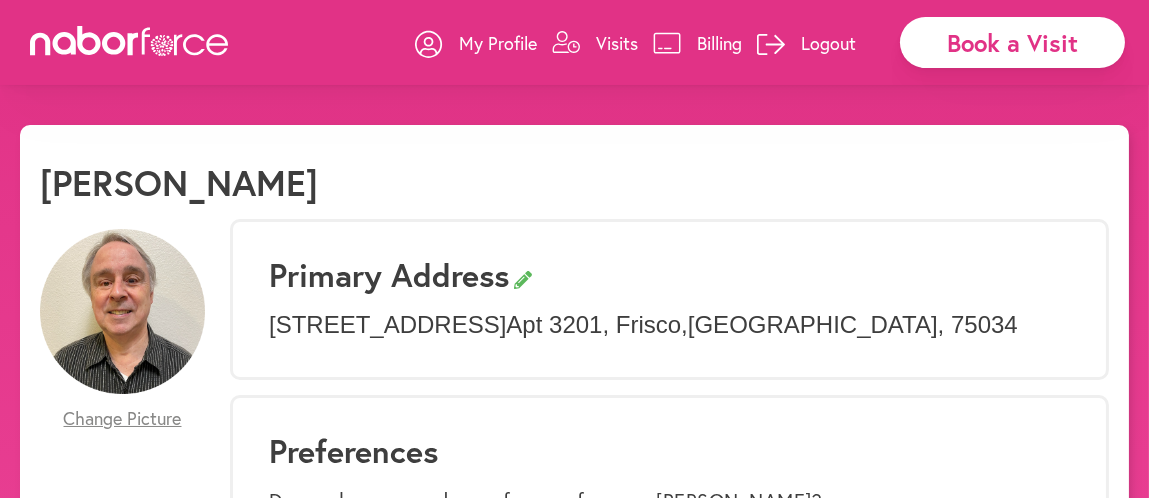 click on "Visits" at bounding box center (617, 43) 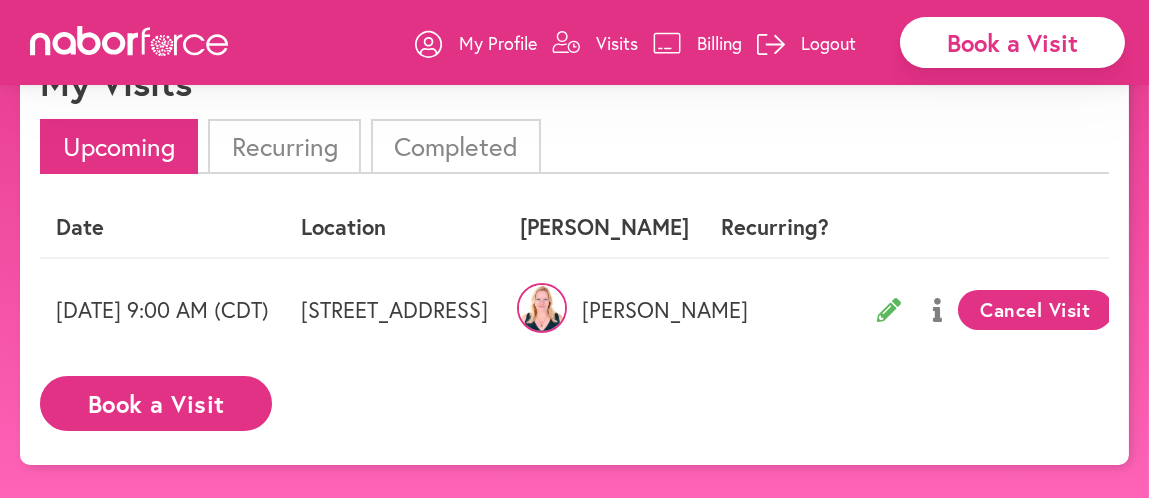 scroll, scrollTop: 125, scrollLeft: 0, axis: vertical 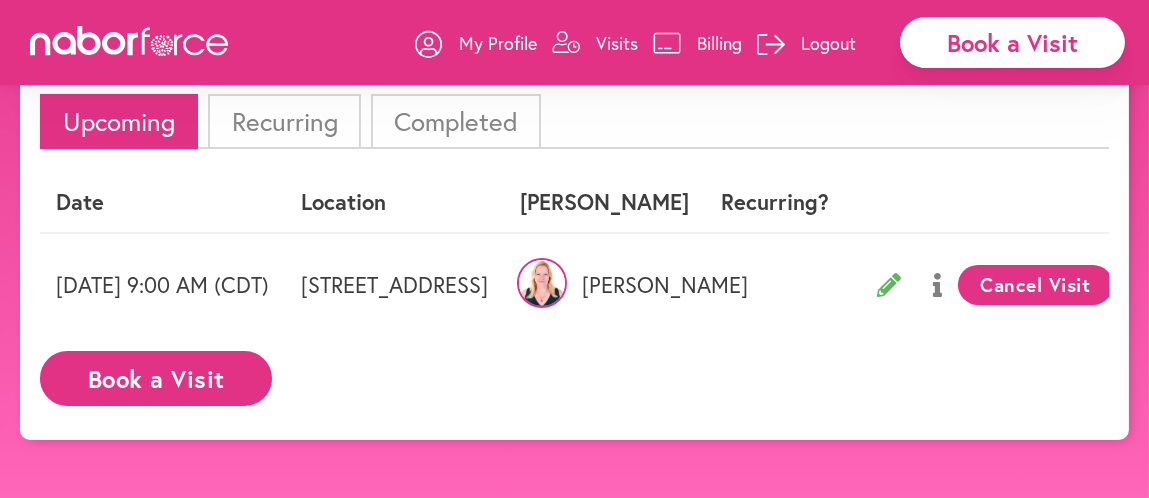 click on "[DATE] 9:00 AM (CDT)" at bounding box center [162, 284] 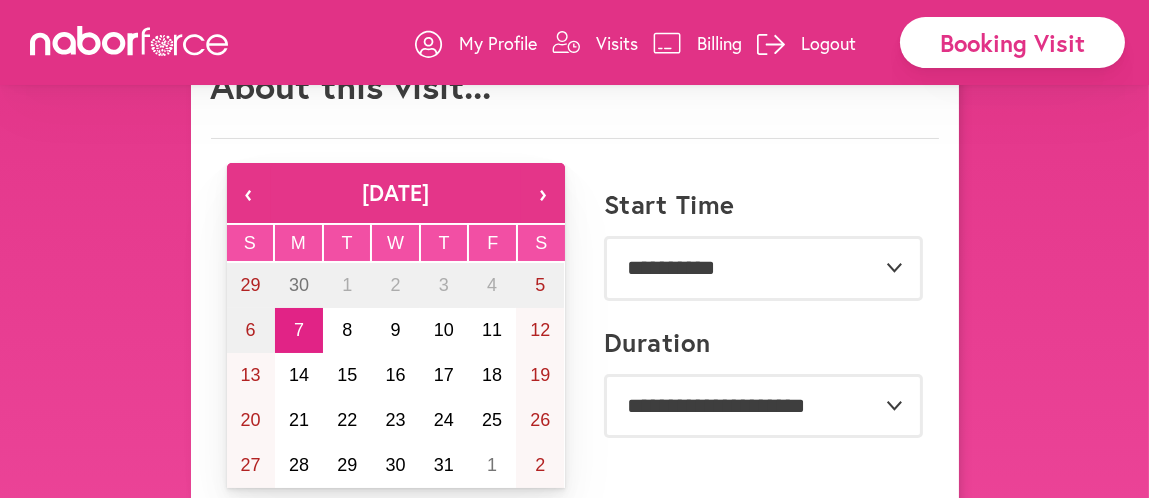 scroll, scrollTop: 100, scrollLeft: 0, axis: vertical 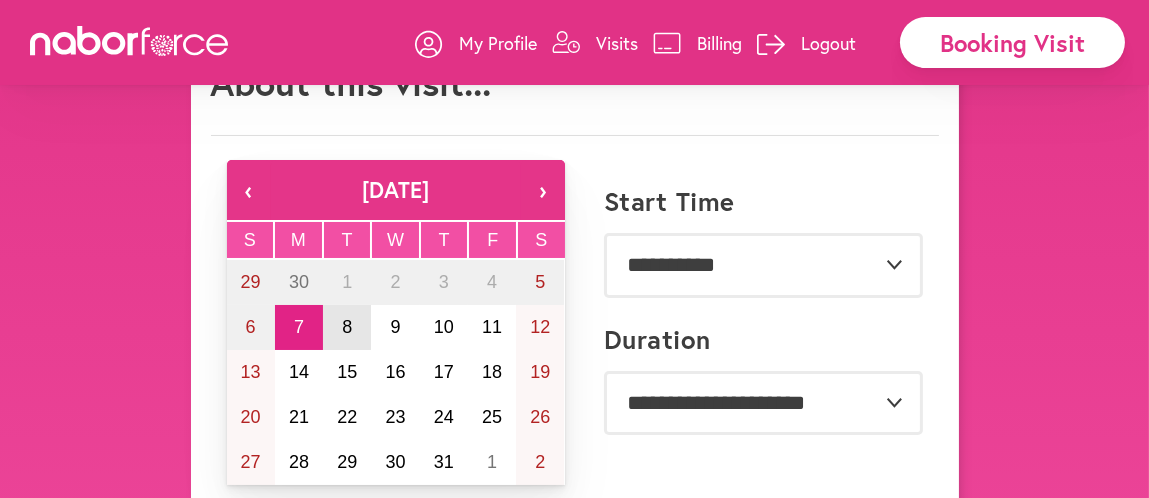 click on "8" at bounding box center (347, 327) 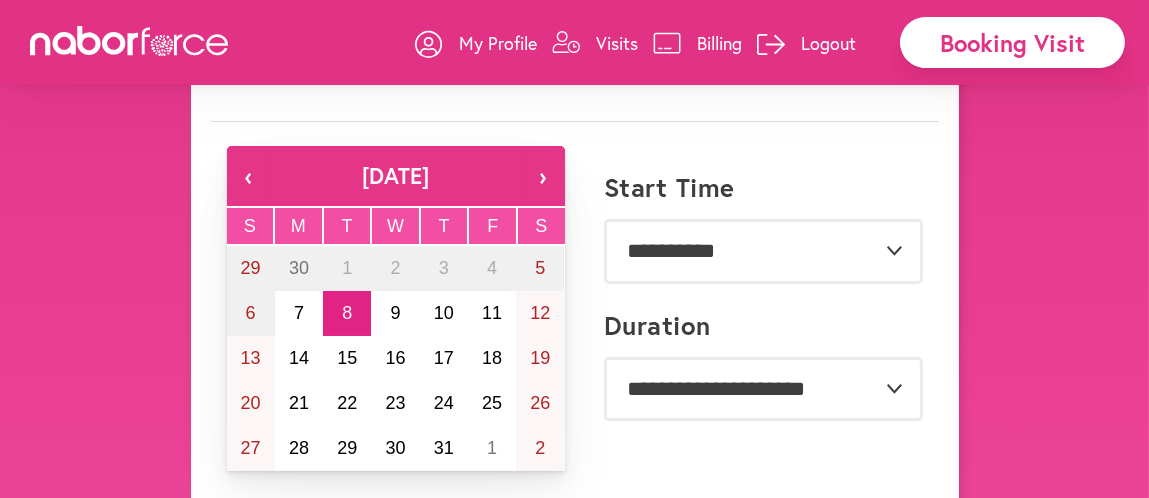 scroll, scrollTop: 120, scrollLeft: 0, axis: vertical 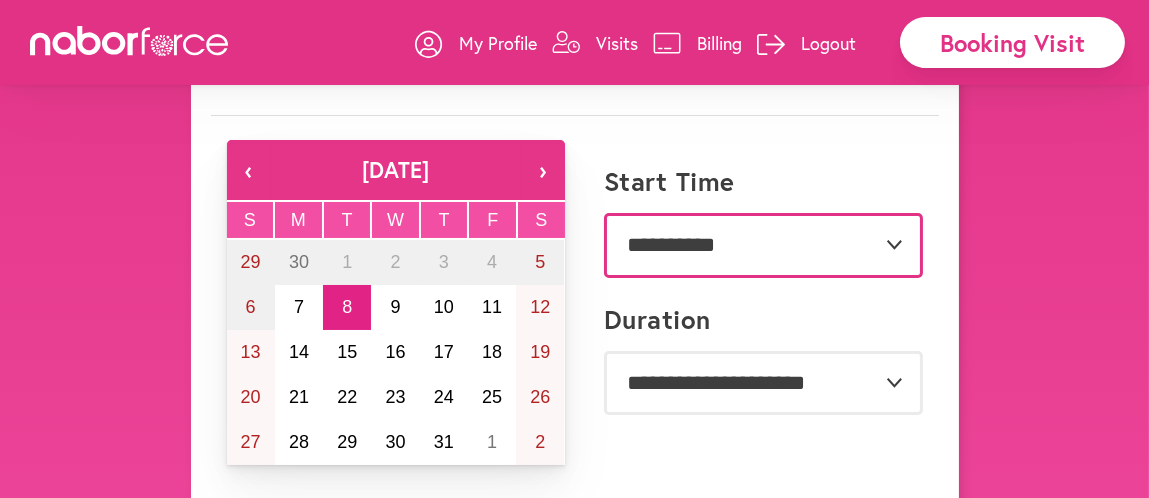 click on "**********" at bounding box center [763, 245] 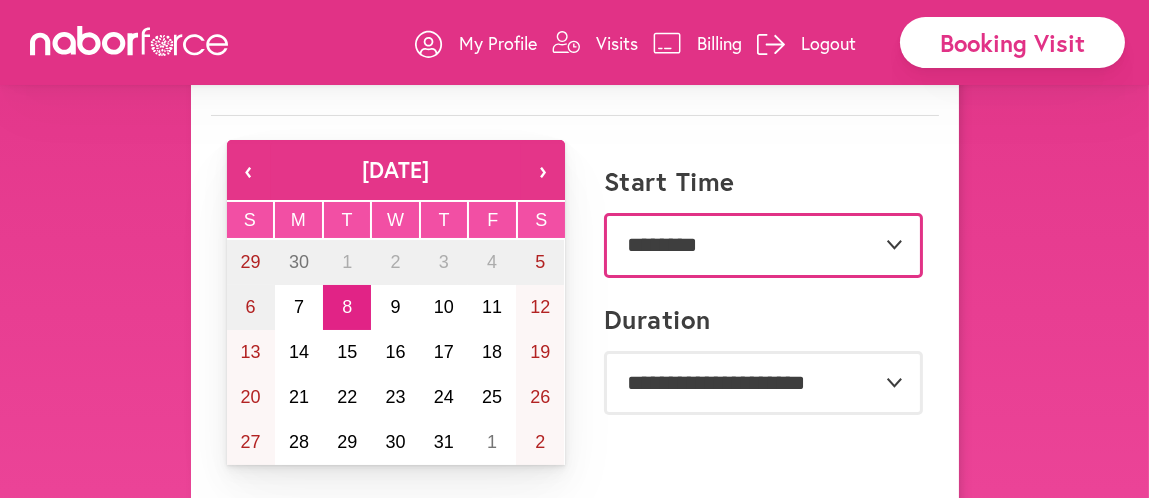 click on "**********" at bounding box center (763, 245) 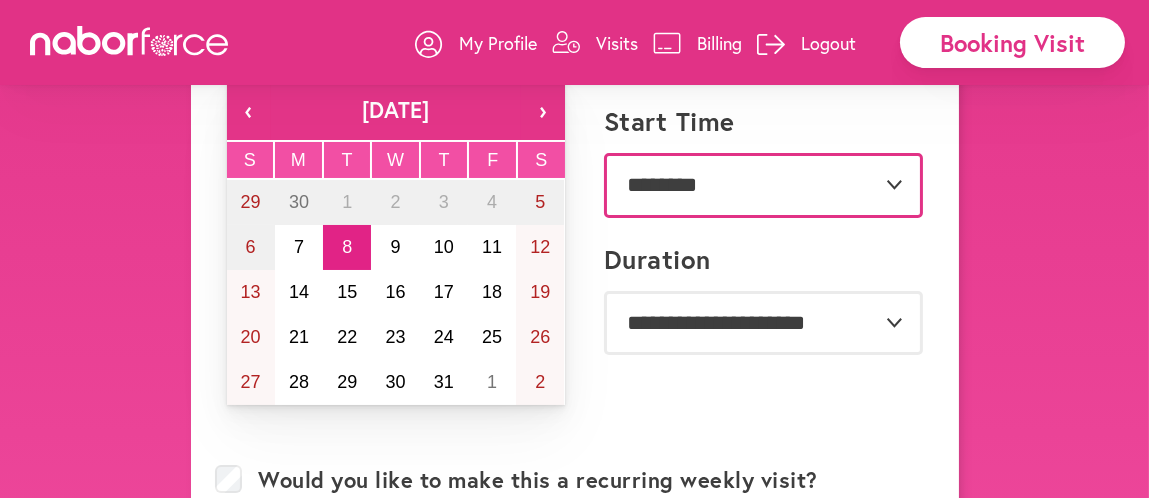scroll, scrollTop: 187, scrollLeft: 0, axis: vertical 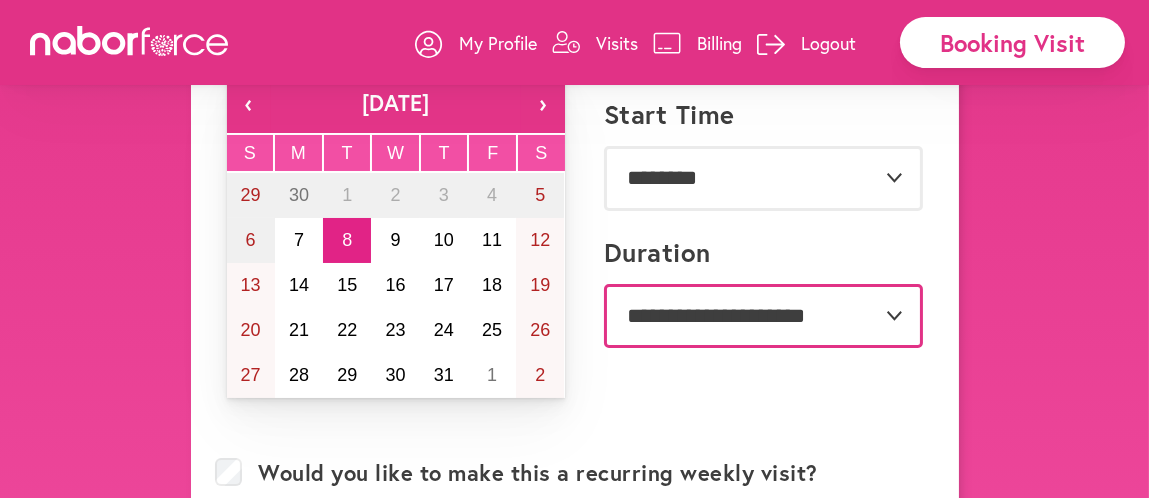 click on "**********" at bounding box center (763, 316) 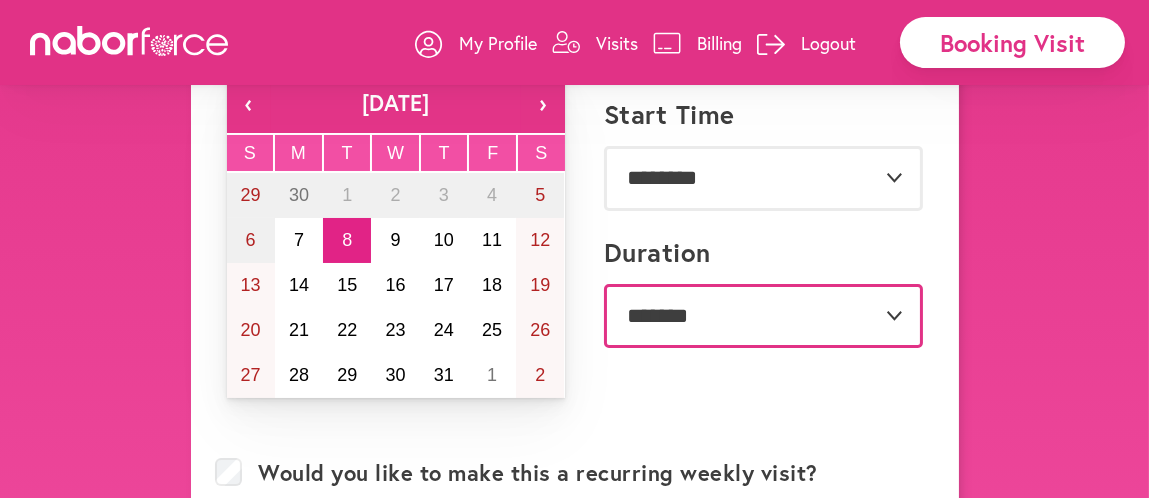click on "**********" at bounding box center [763, 316] 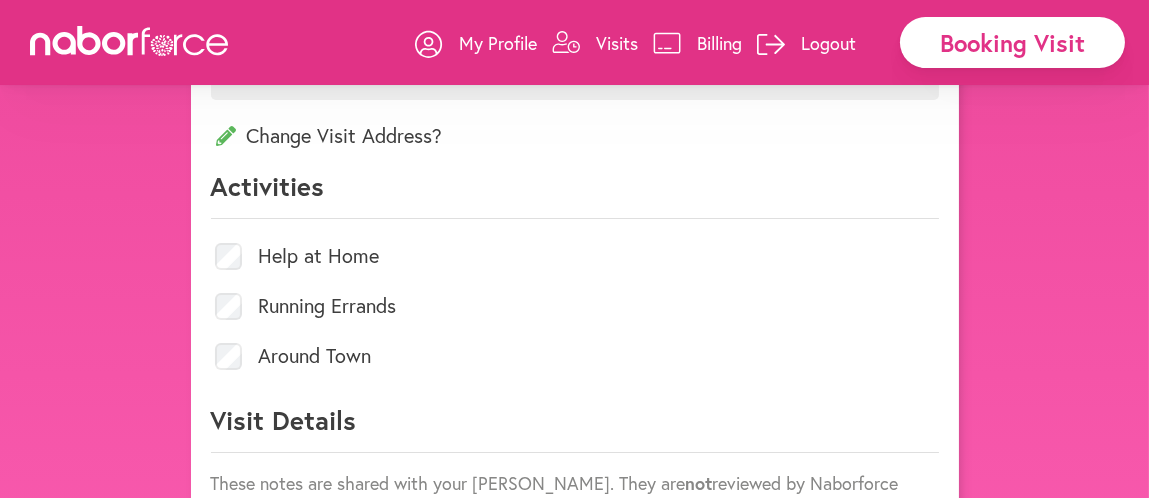 scroll, scrollTop: 887, scrollLeft: 0, axis: vertical 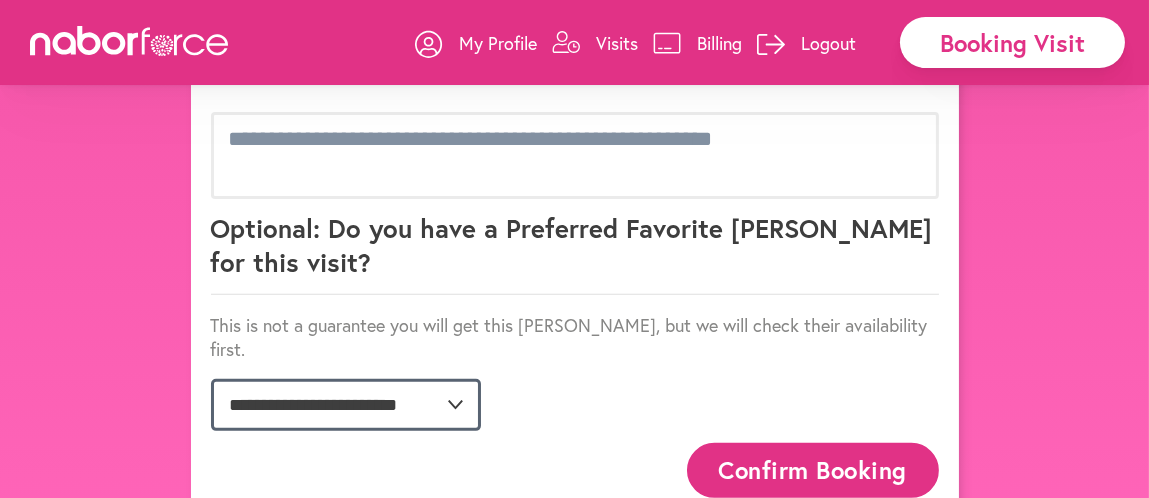 click on "**********" 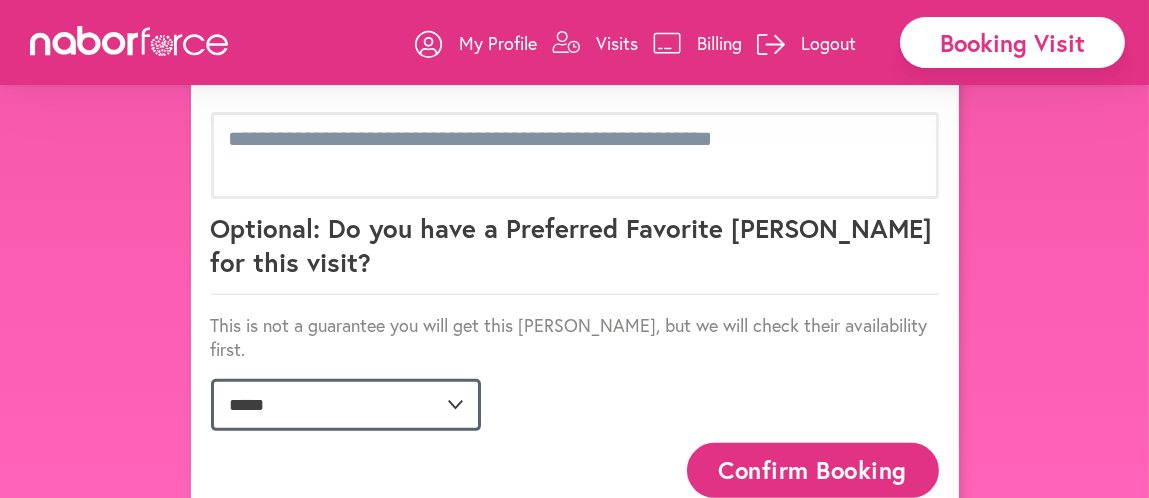click on "**********" 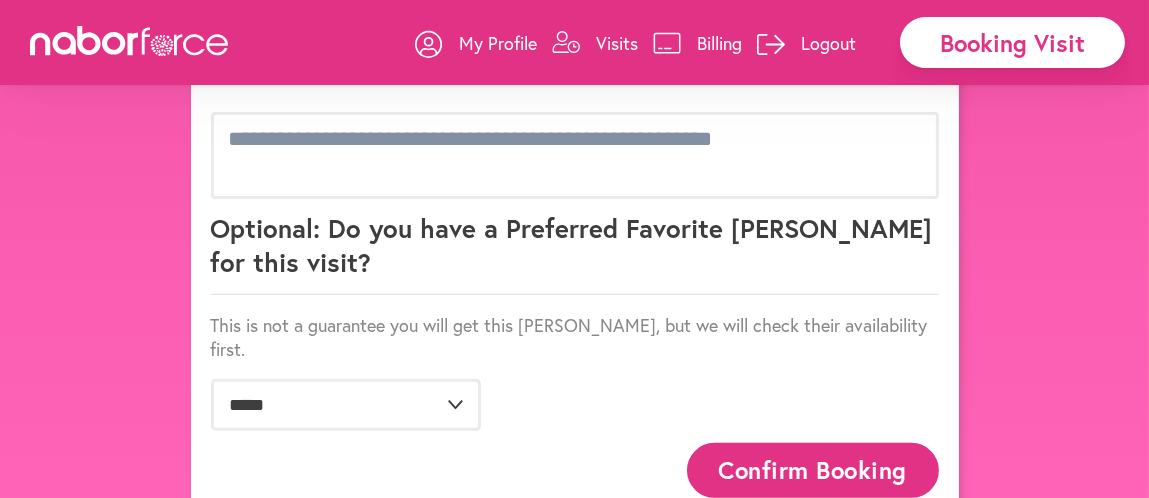 click on "Confirm Booking" at bounding box center (813, 470) 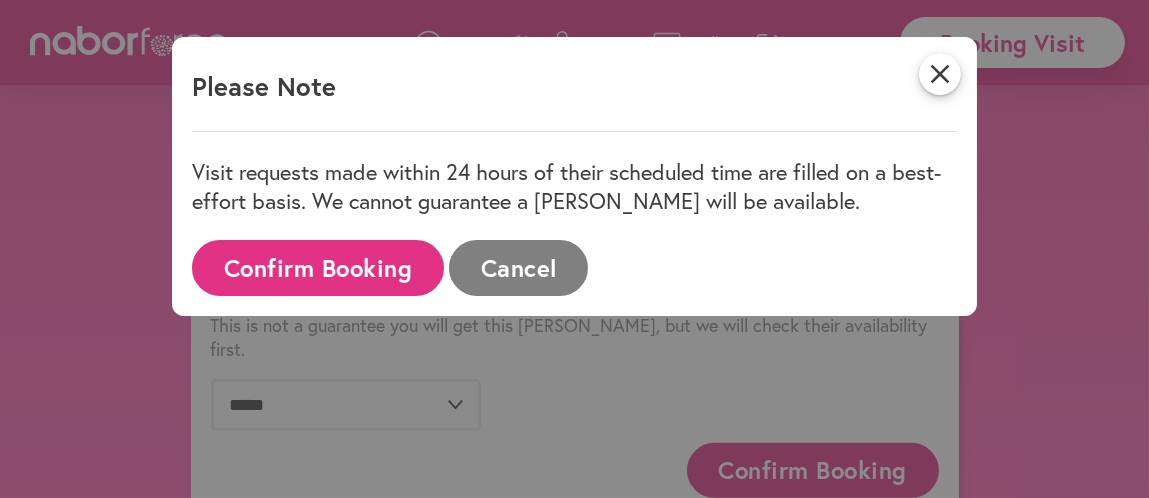 click on "Confirm Booking" at bounding box center [318, 267] 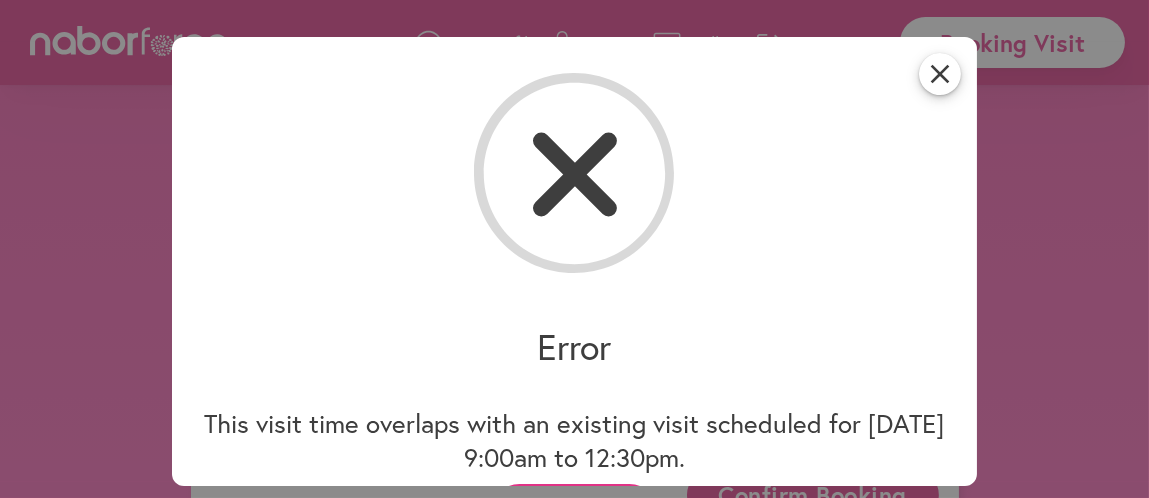 scroll, scrollTop: 1287, scrollLeft: 0, axis: vertical 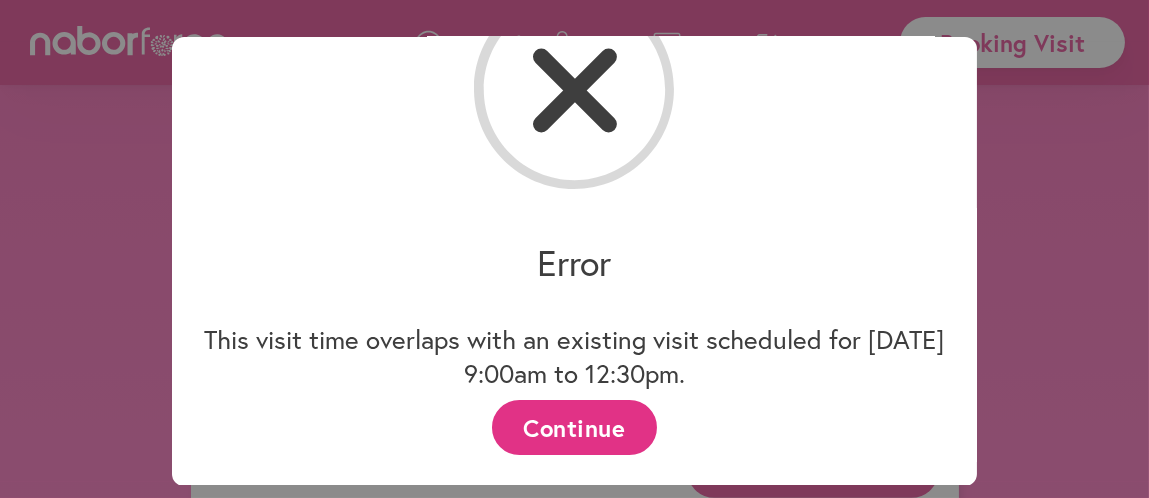 click on "Continue" at bounding box center (574, 427) 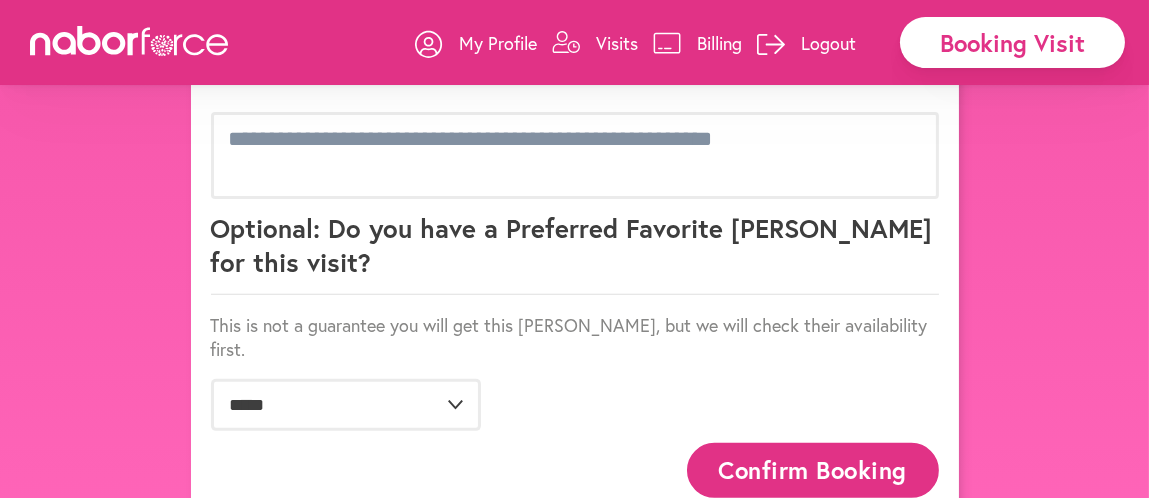 click on "Confirm Booking" at bounding box center (813, 470) 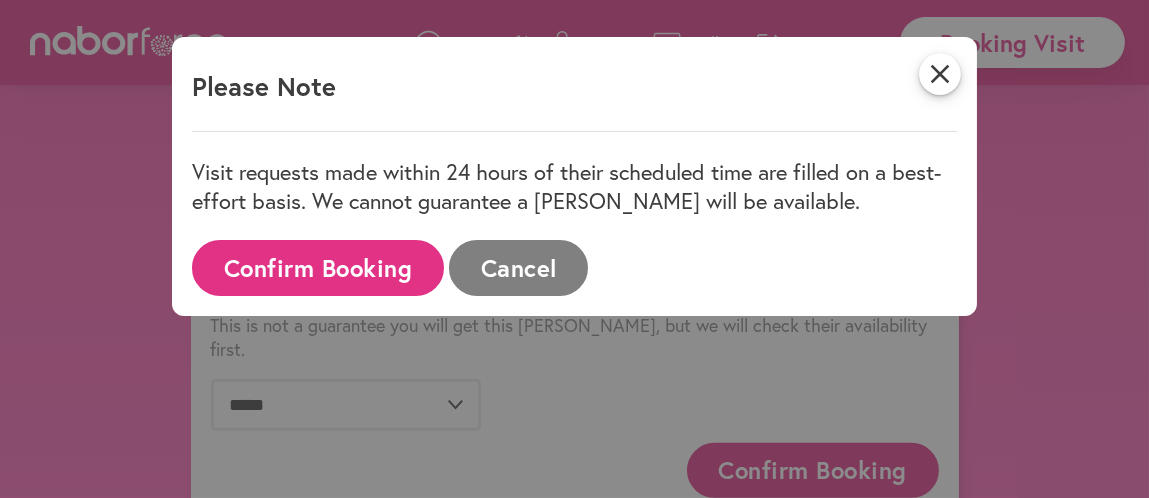 click on "Confirm Booking" at bounding box center [318, 267] 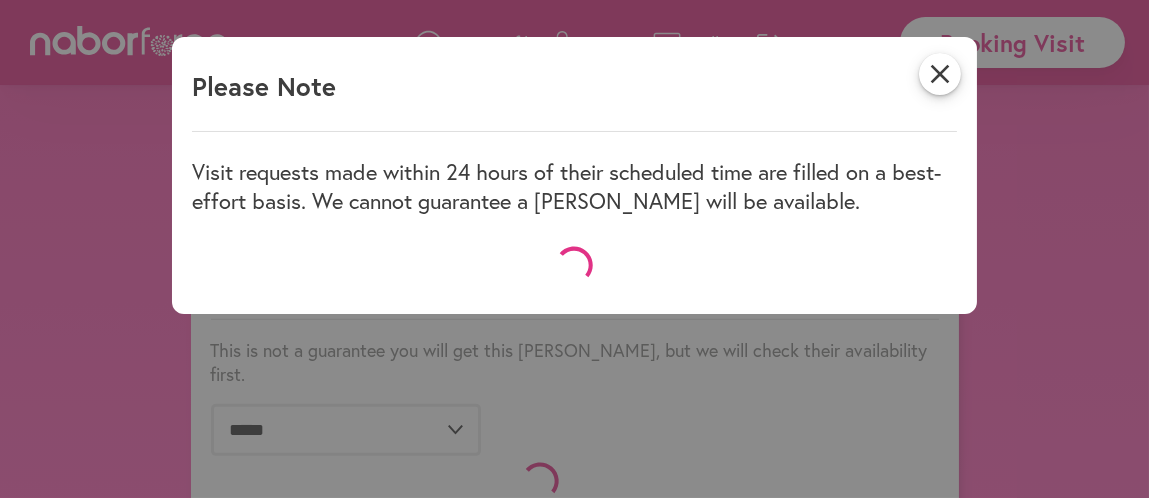 scroll, scrollTop: 1287, scrollLeft: 0, axis: vertical 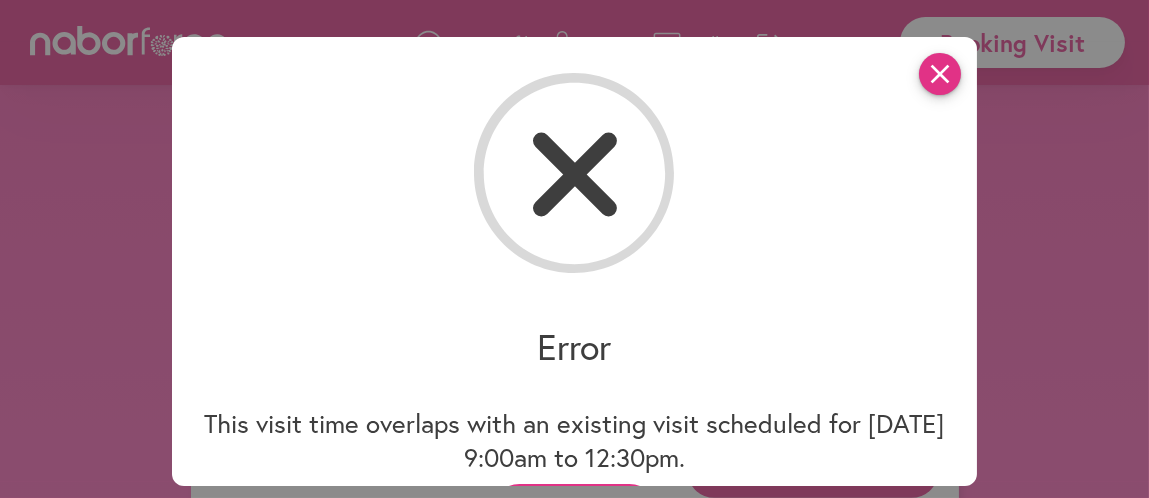 click on "close" at bounding box center [940, 74] 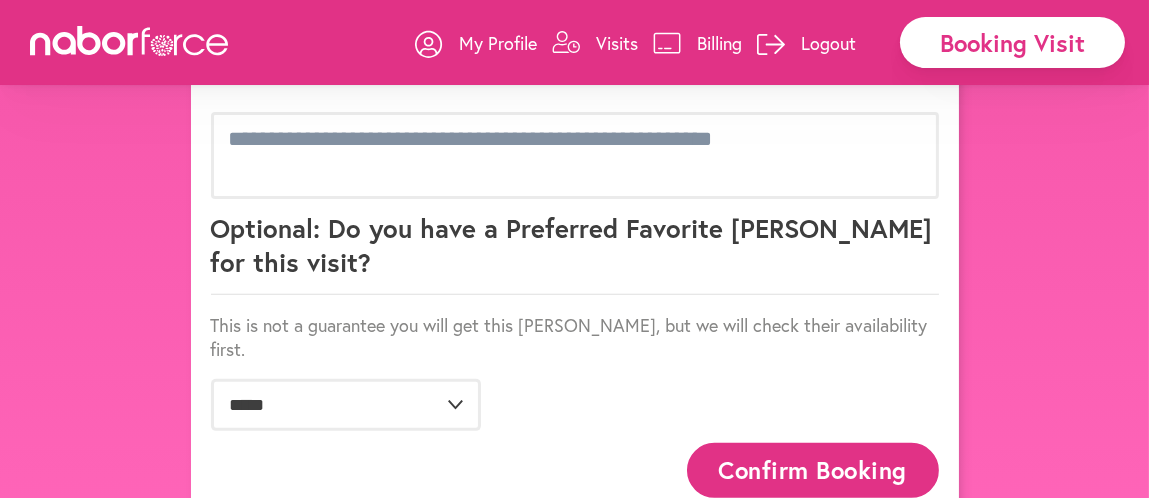 click on "Visits" at bounding box center (617, 43) 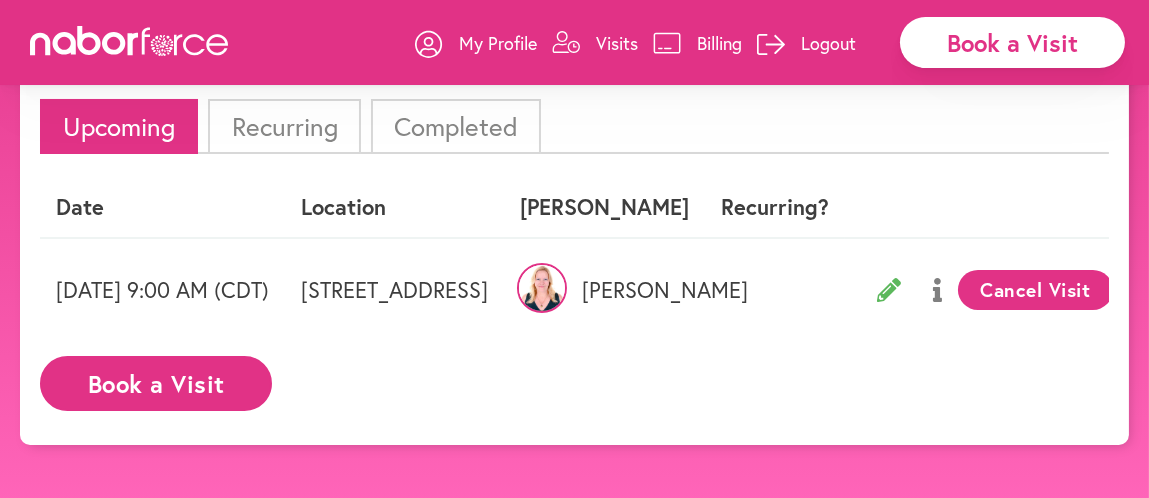 scroll, scrollTop: 125, scrollLeft: 0, axis: vertical 